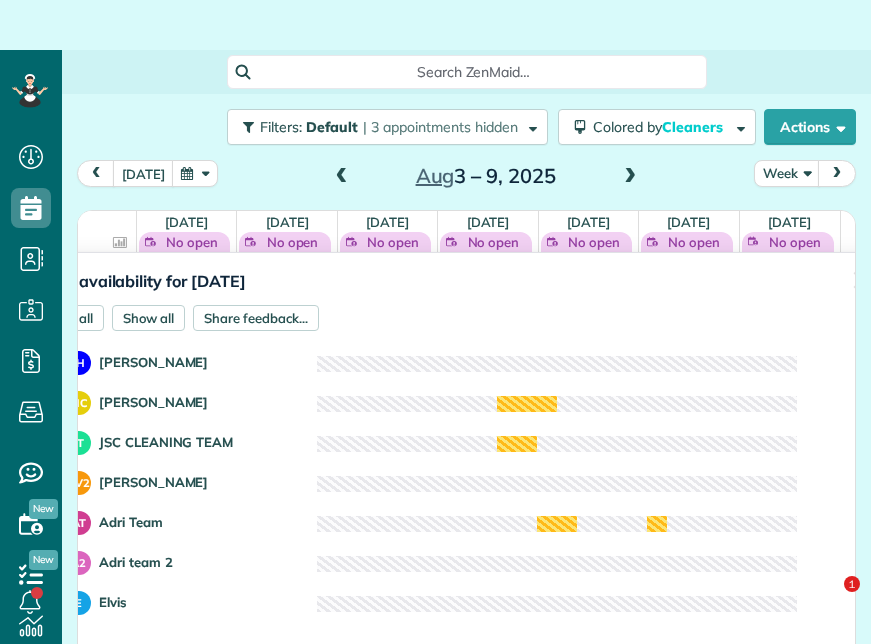 scroll, scrollTop: 50, scrollLeft: 0, axis: vertical 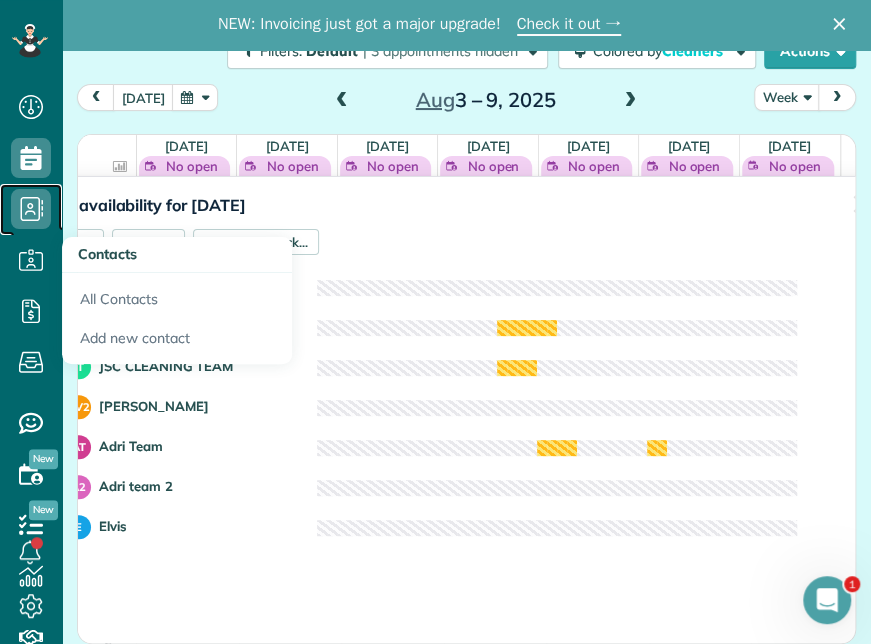 click 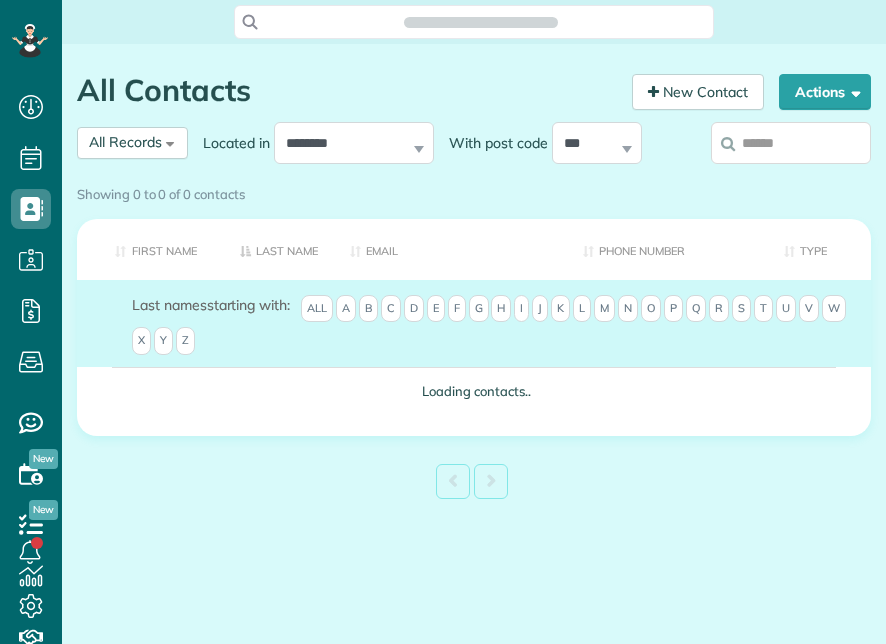 scroll, scrollTop: 0, scrollLeft: 0, axis: both 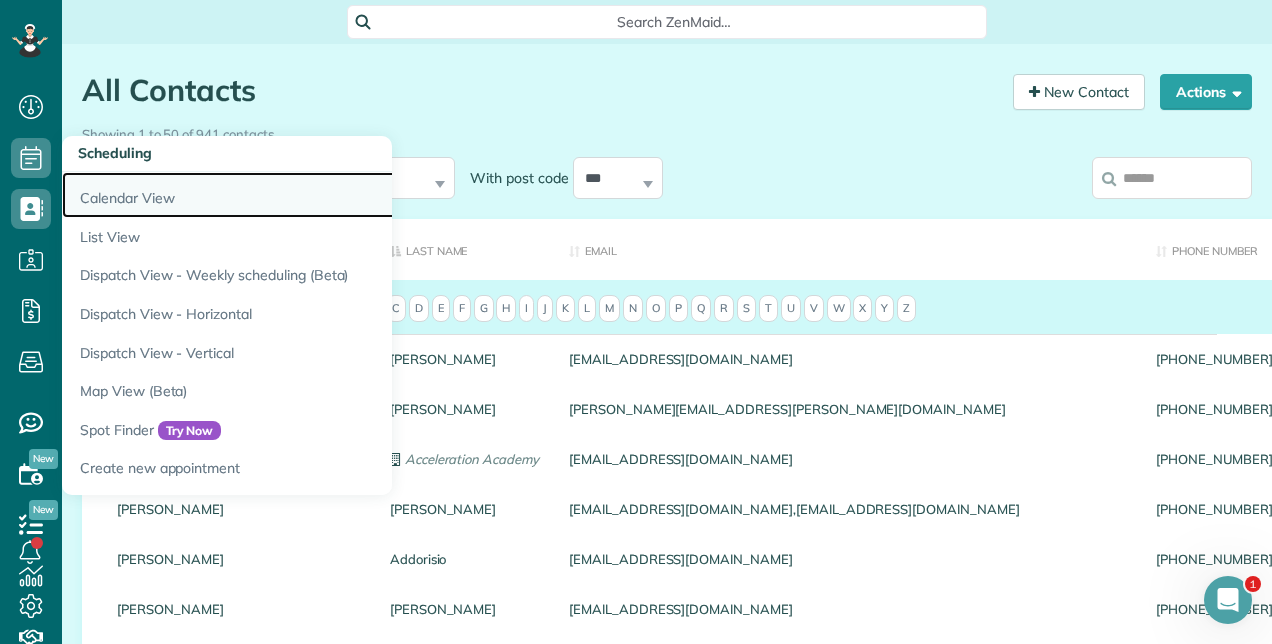 click on "Calendar View" at bounding box center (312, 195) 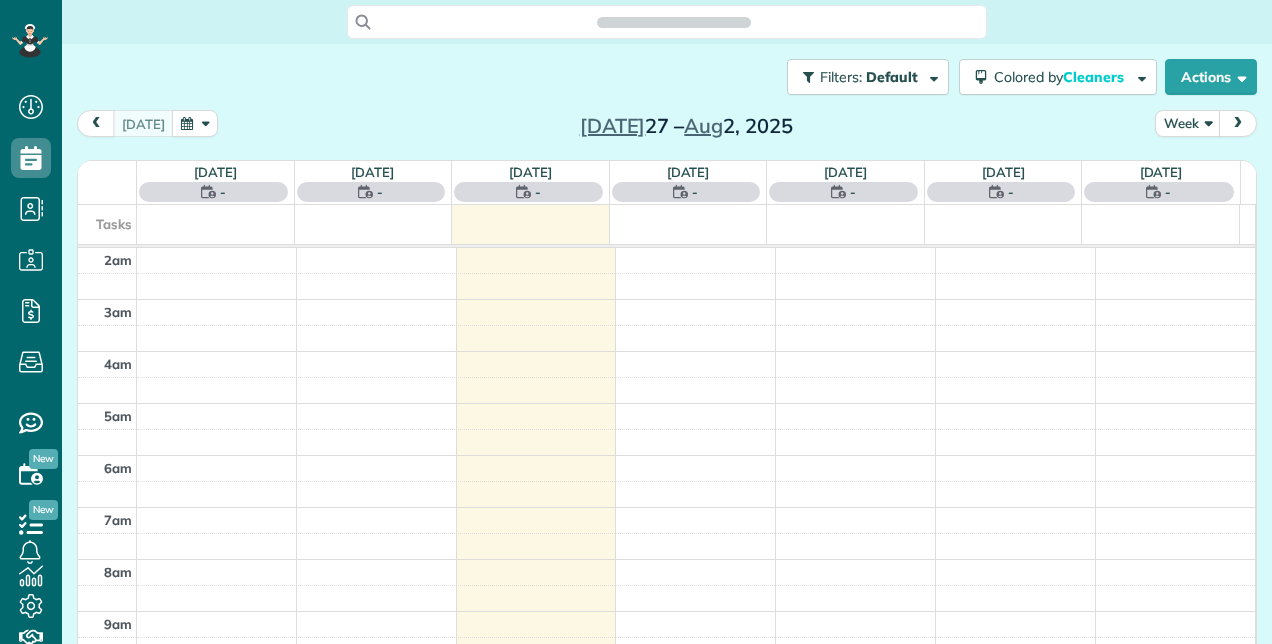 scroll, scrollTop: 0, scrollLeft: 0, axis: both 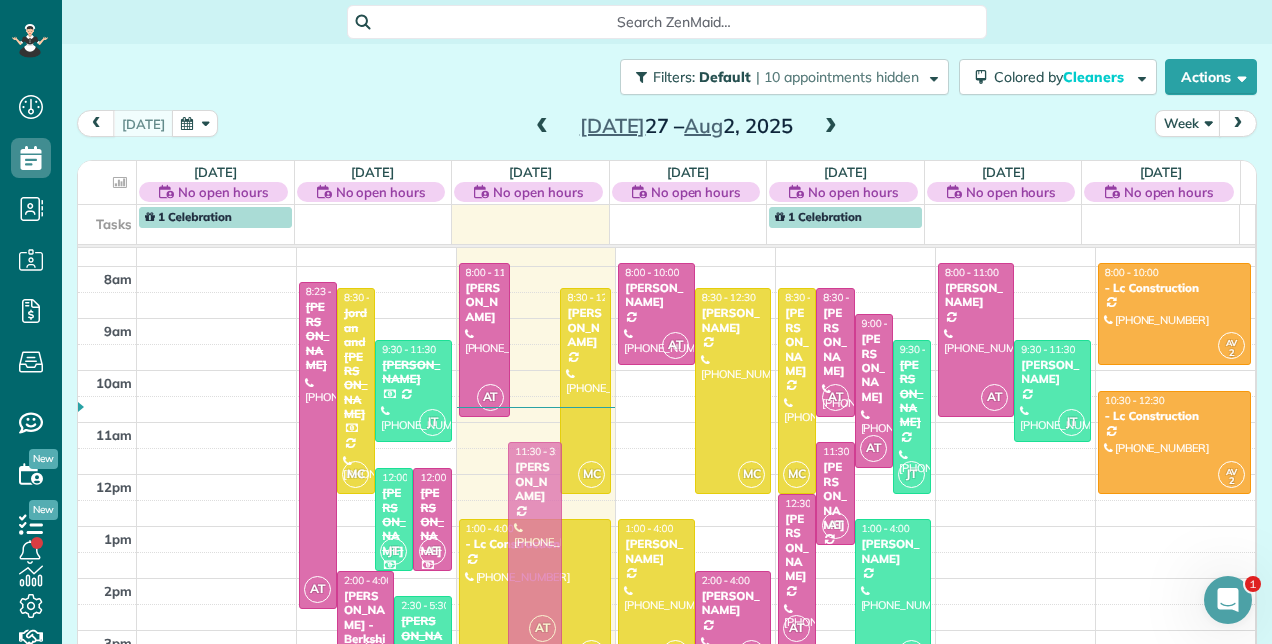 drag, startPoint x: 521, startPoint y: 487, endPoint x: 525, endPoint y: 635, distance: 148.05405 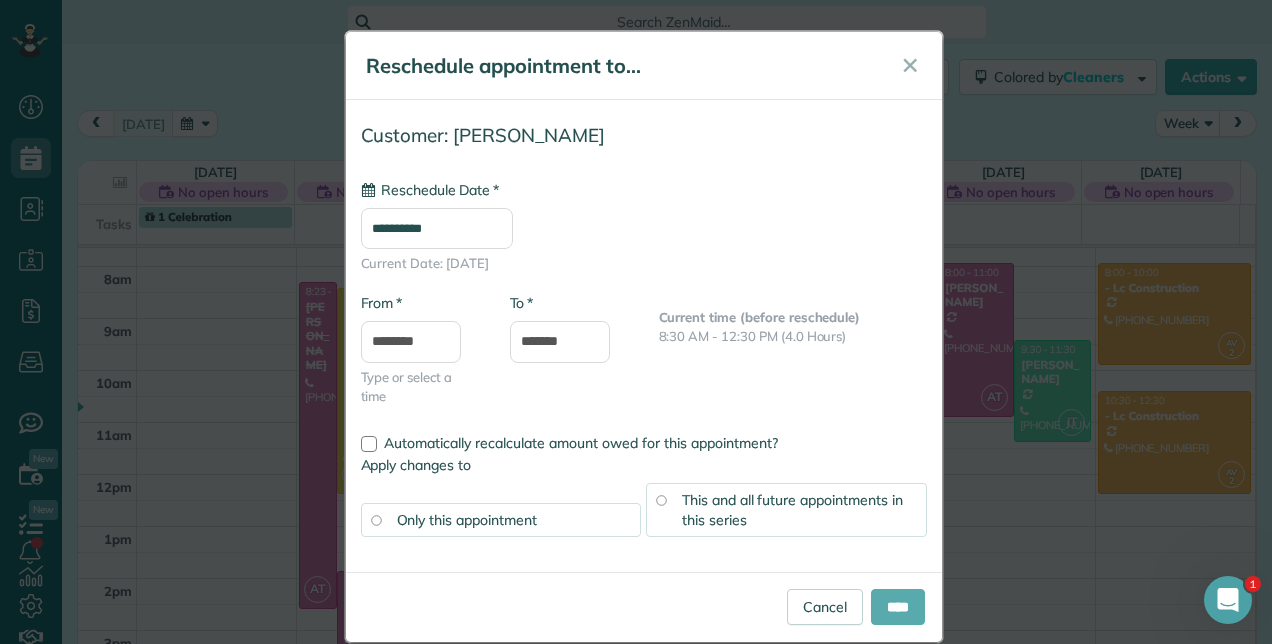 type on "**********" 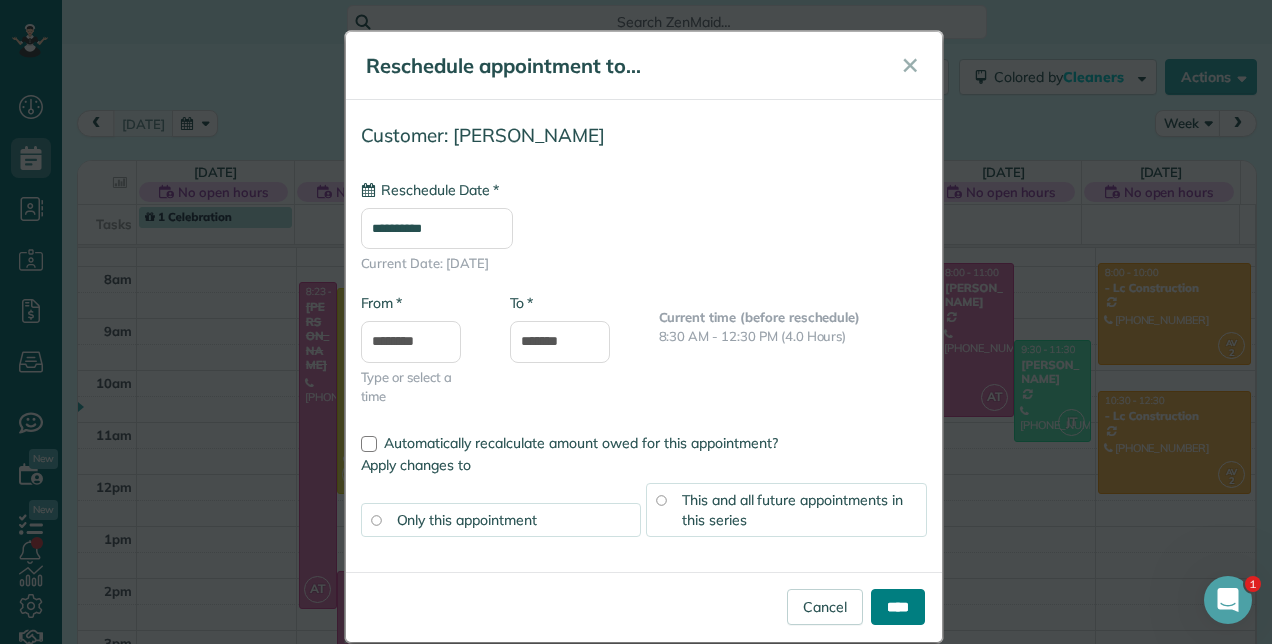 click on "****" at bounding box center [898, 607] 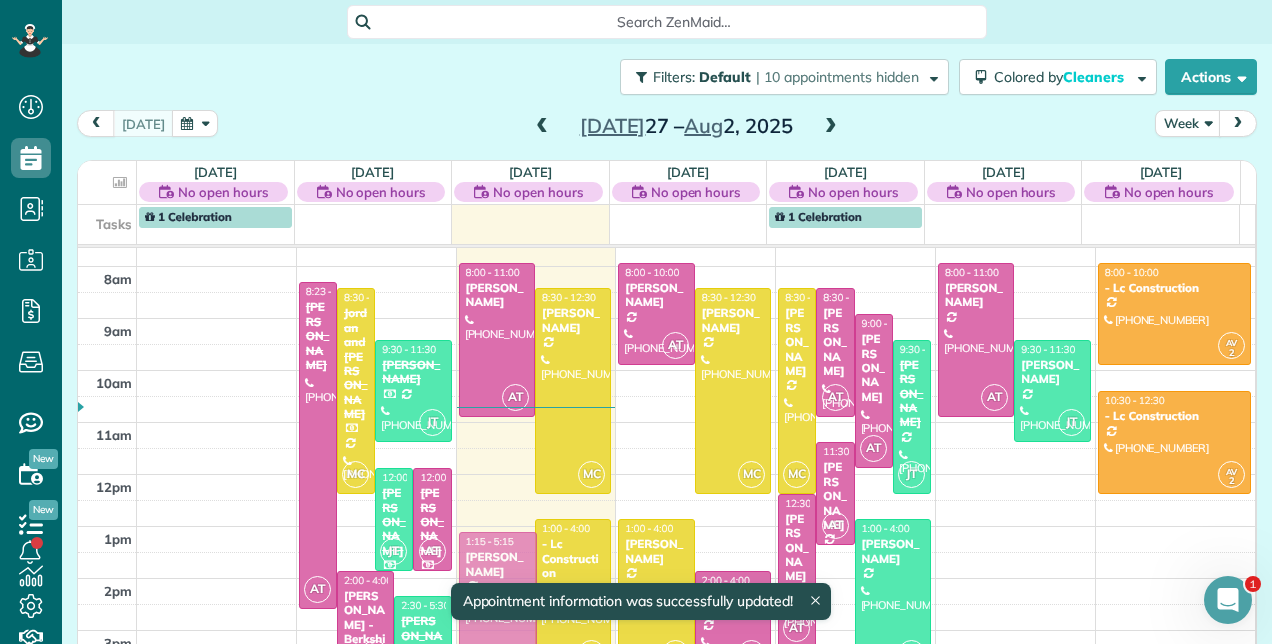 drag, startPoint x: 483, startPoint y: 472, endPoint x: 486, endPoint y: 557, distance: 85.052925 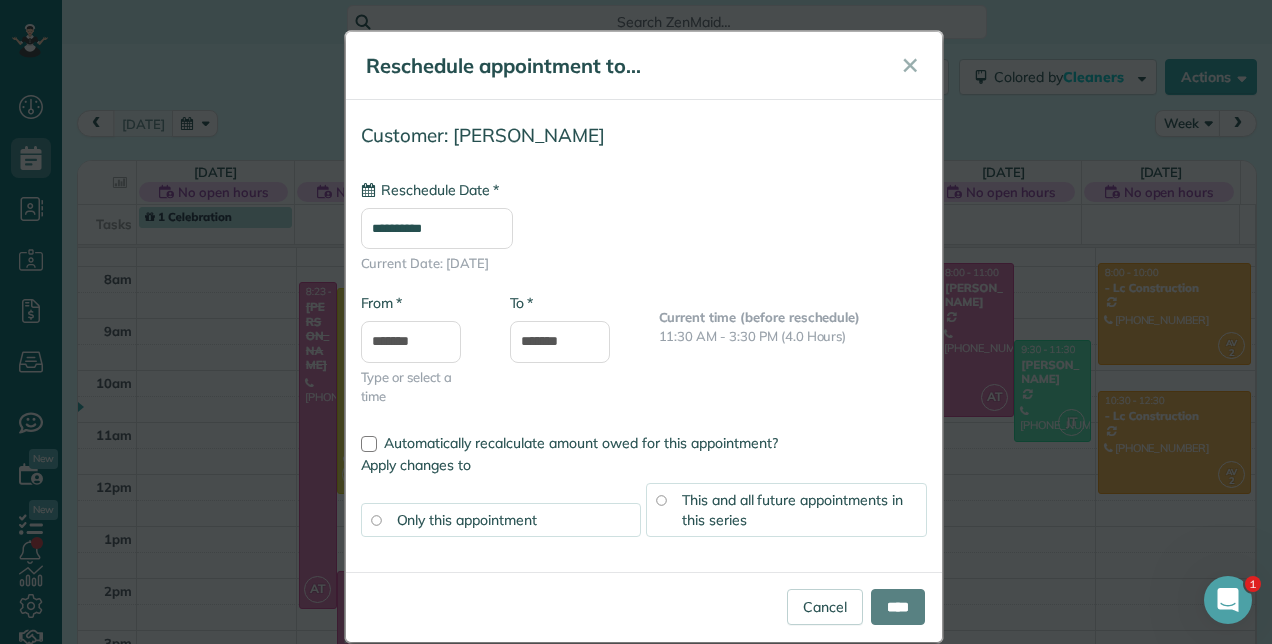 type on "**********" 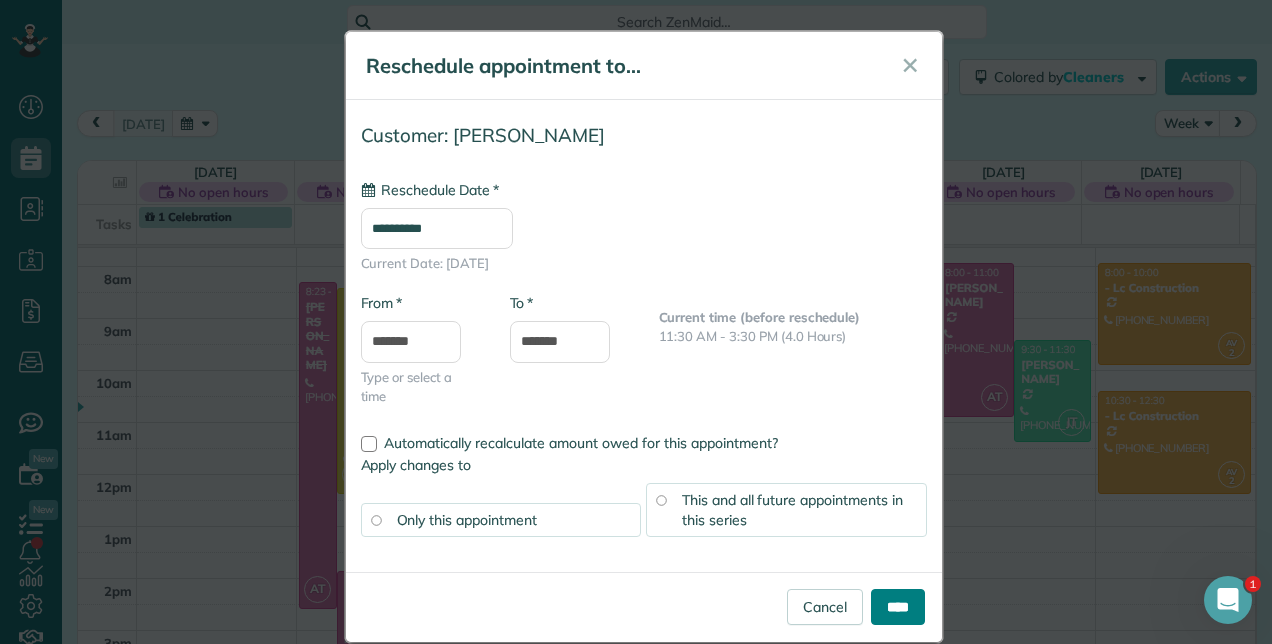 click on "****" at bounding box center [898, 607] 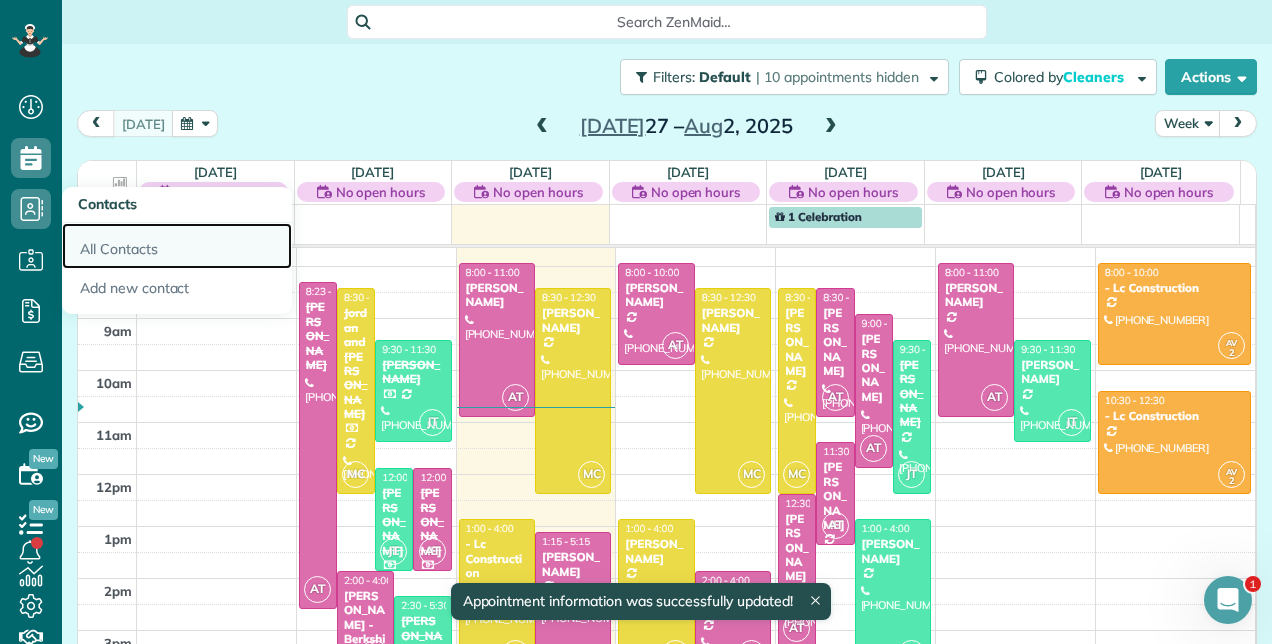 click on "All Contacts" at bounding box center (177, 246) 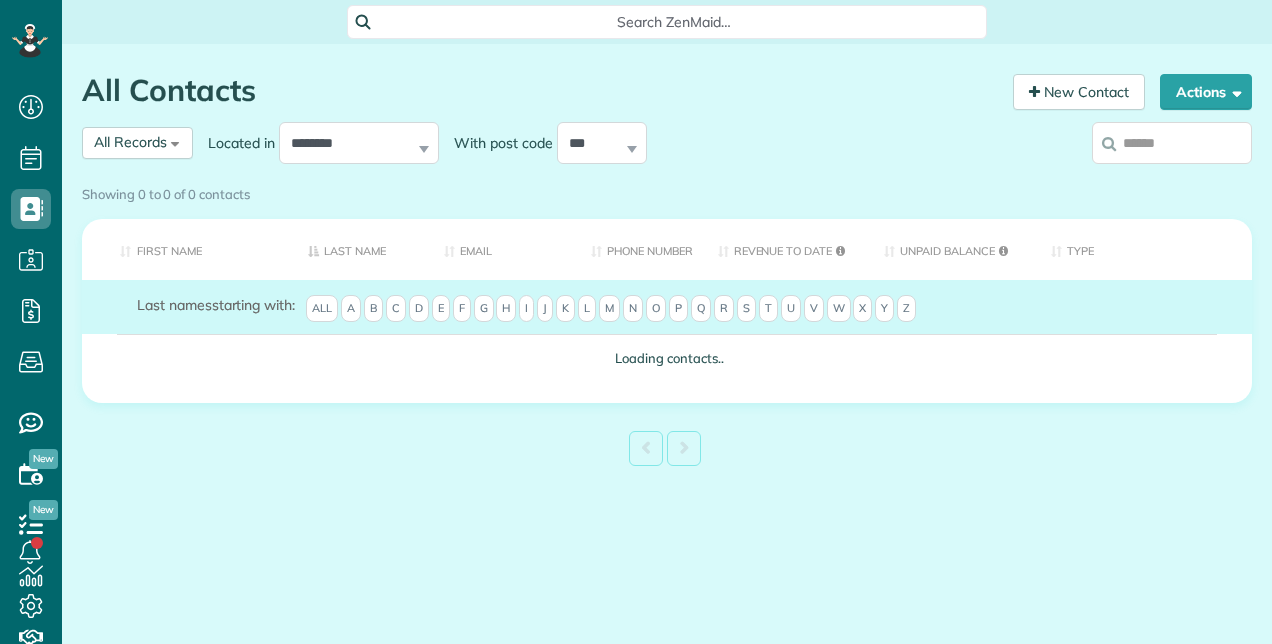 scroll, scrollTop: 0, scrollLeft: 0, axis: both 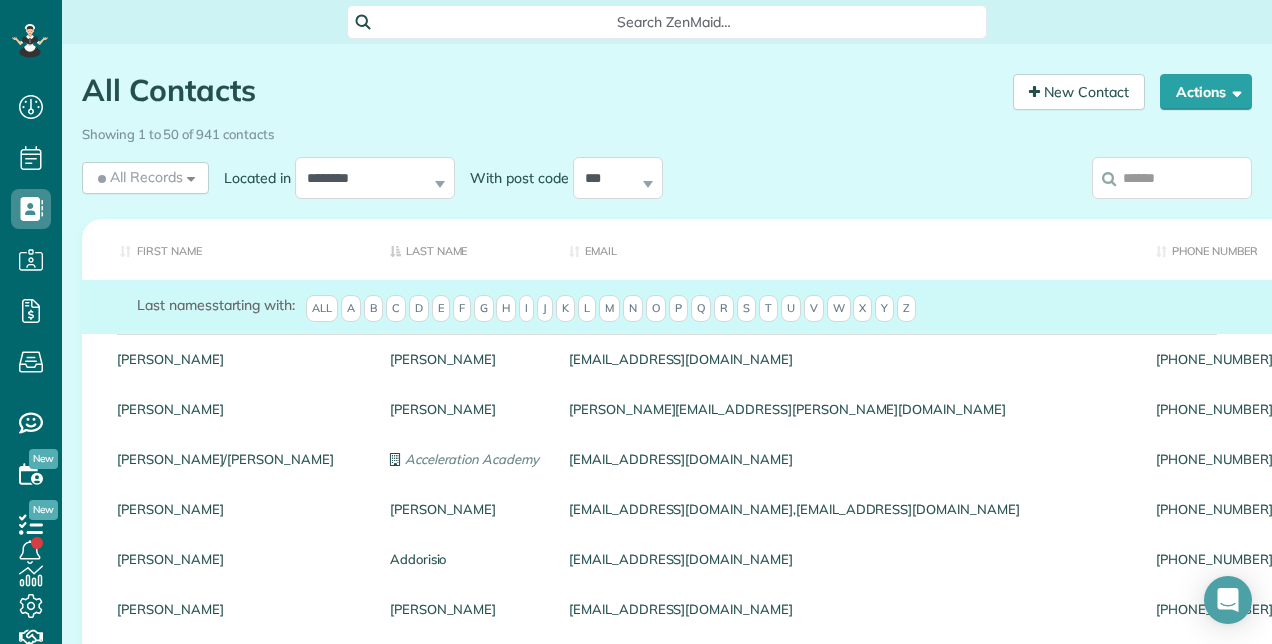 click at bounding box center (1172, 178) 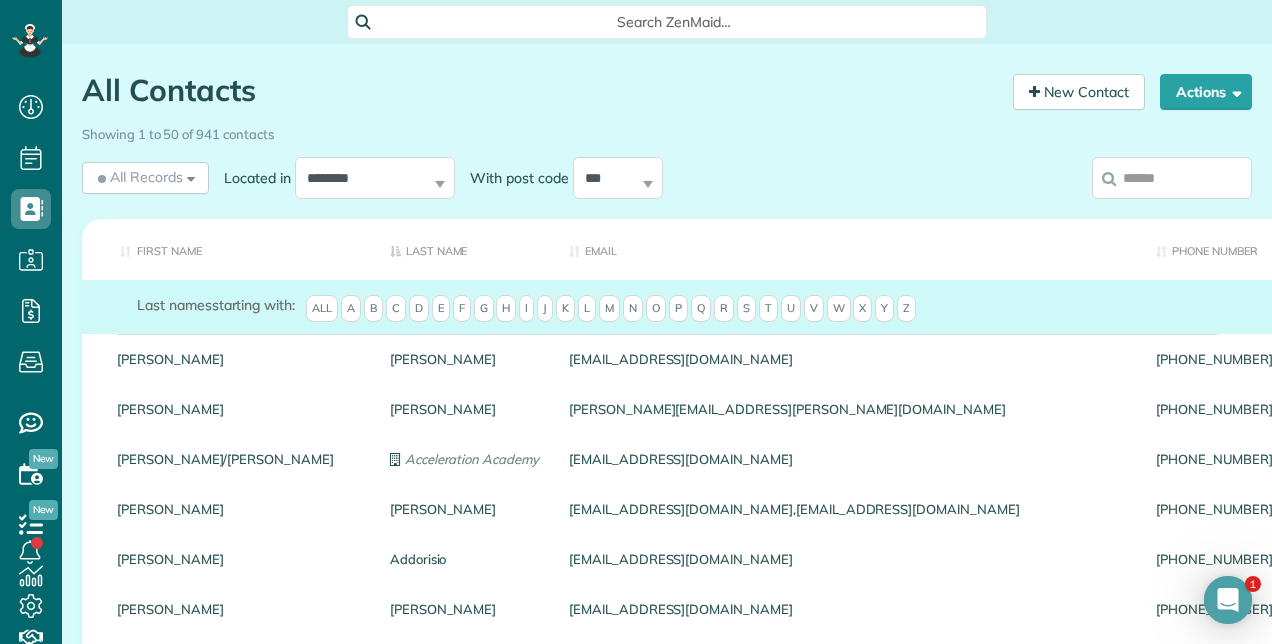 scroll, scrollTop: 0, scrollLeft: 0, axis: both 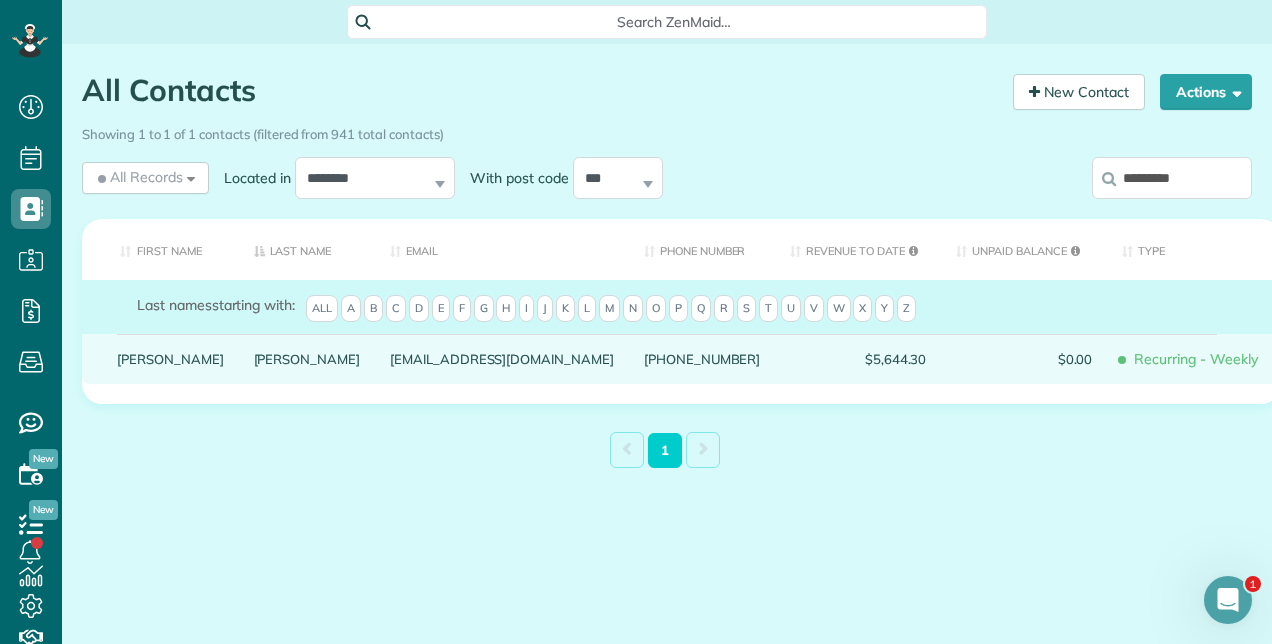 type on "*********" 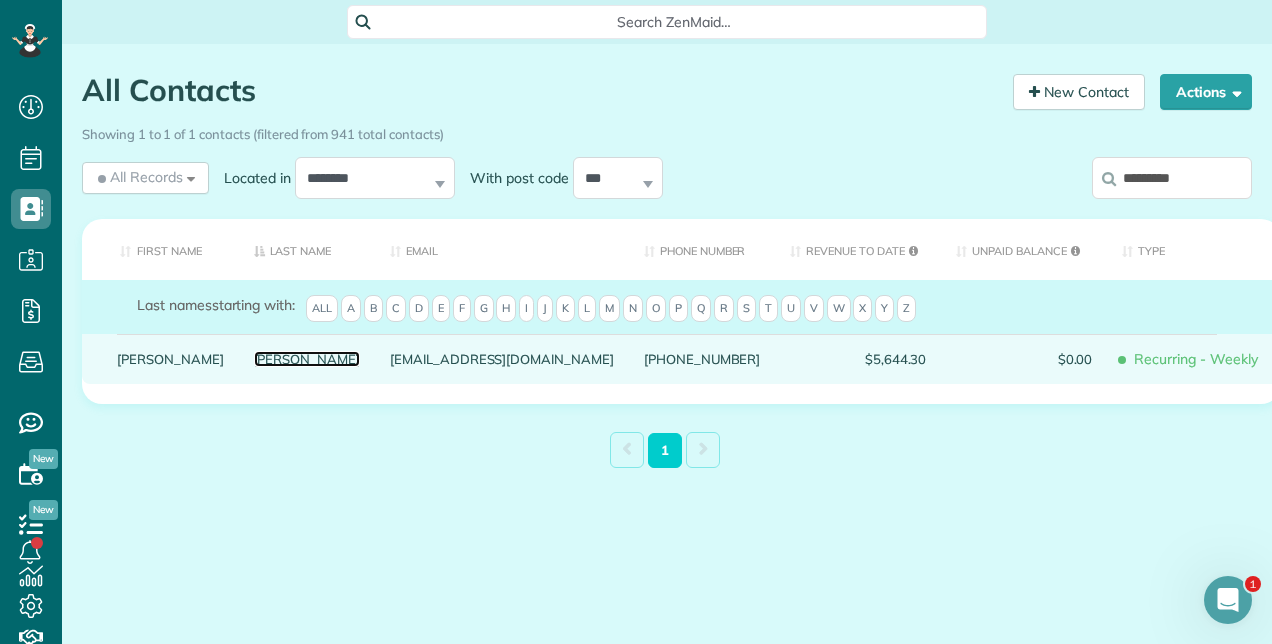 click on "Sincavage" at bounding box center (307, 359) 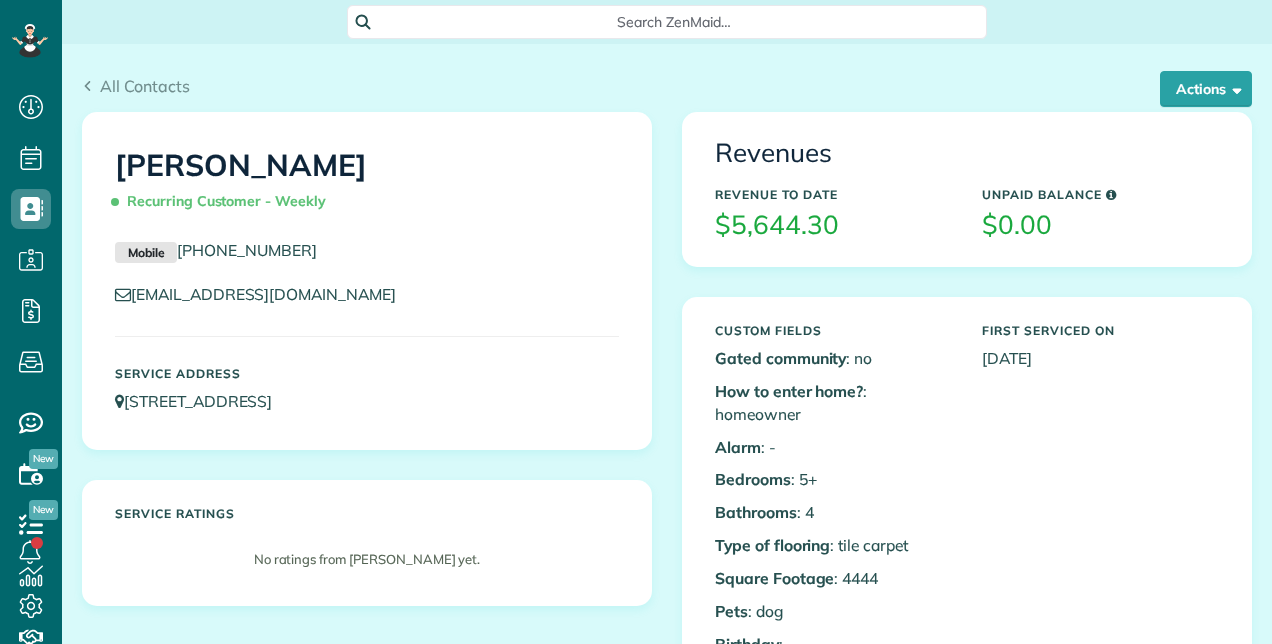 scroll, scrollTop: 0, scrollLeft: 0, axis: both 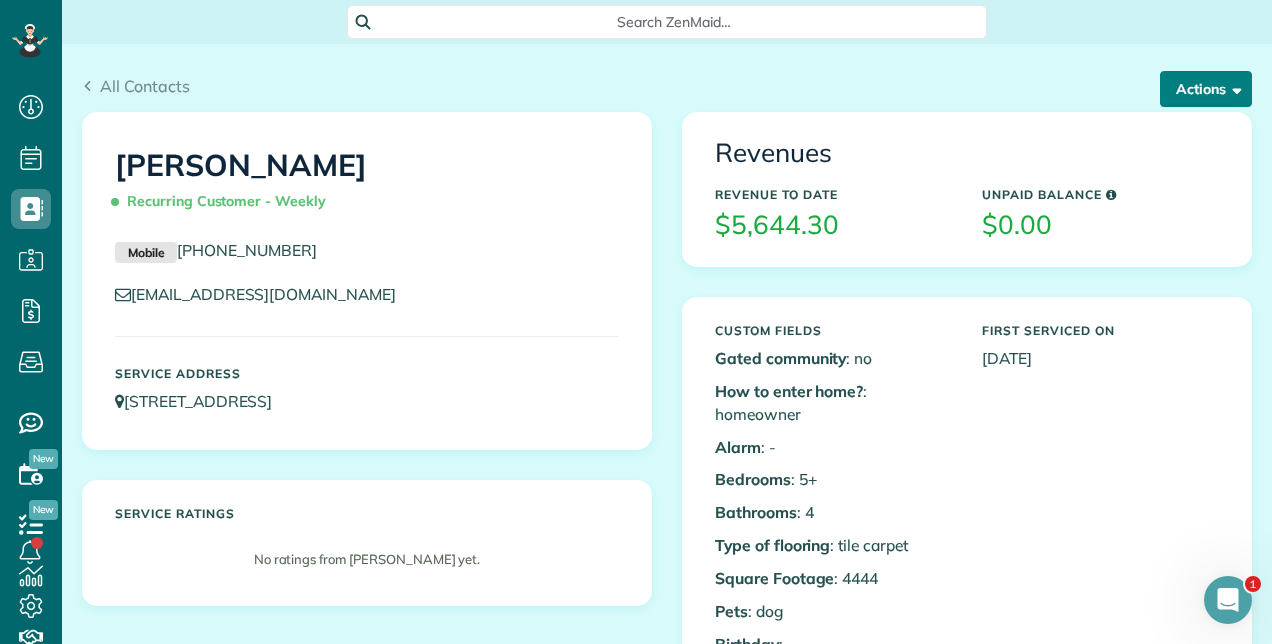 click at bounding box center (1233, 88) 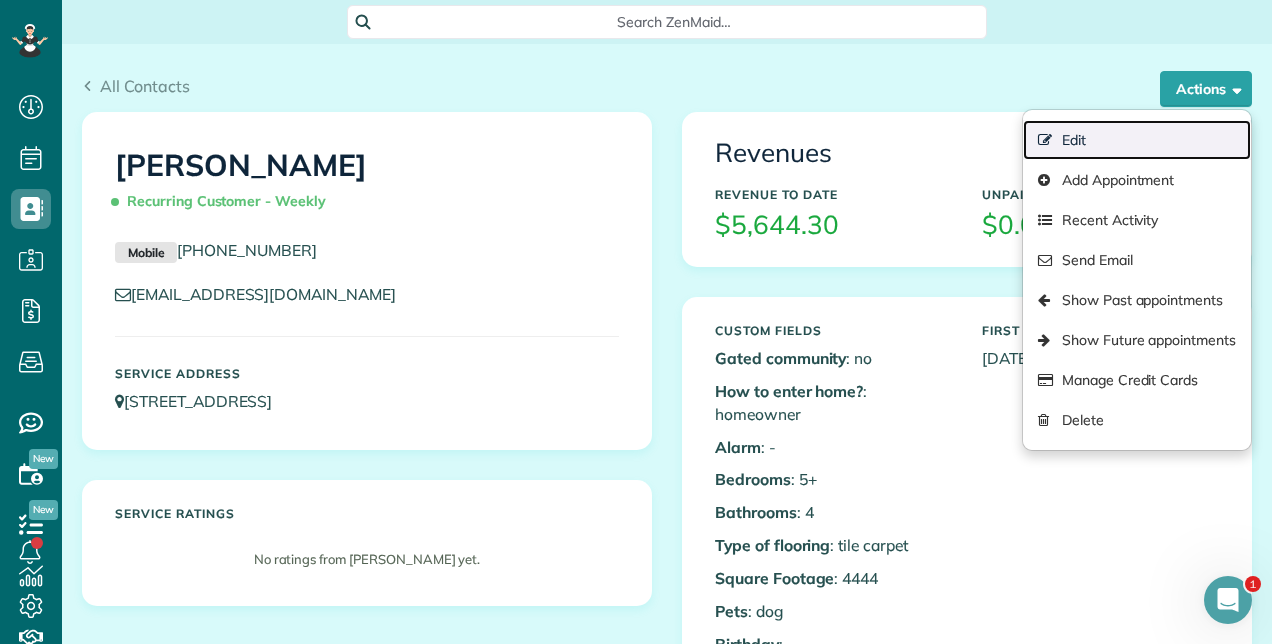click on "Edit" at bounding box center [1137, 140] 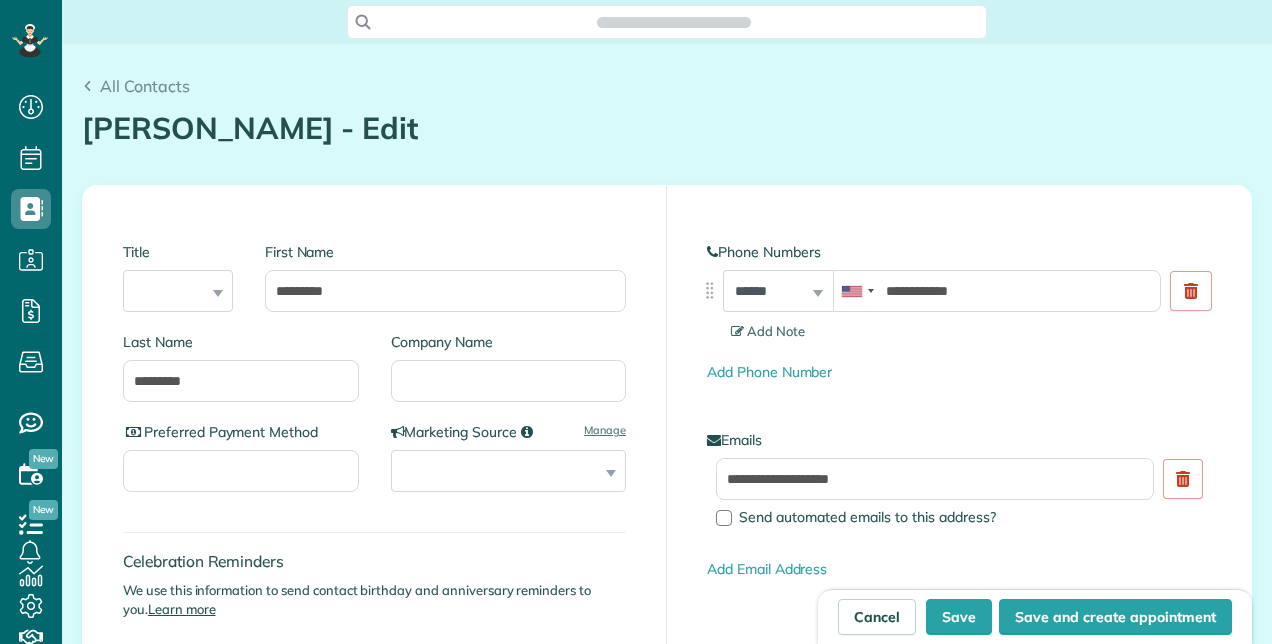 scroll, scrollTop: 0, scrollLeft: 0, axis: both 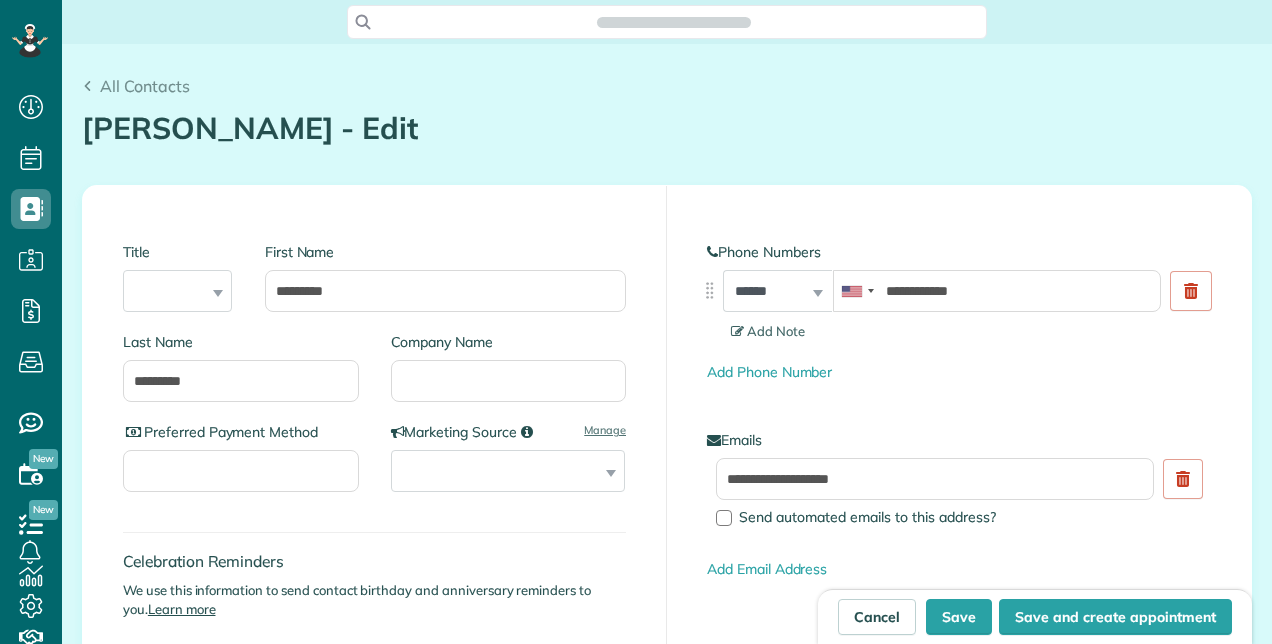 type on "**********" 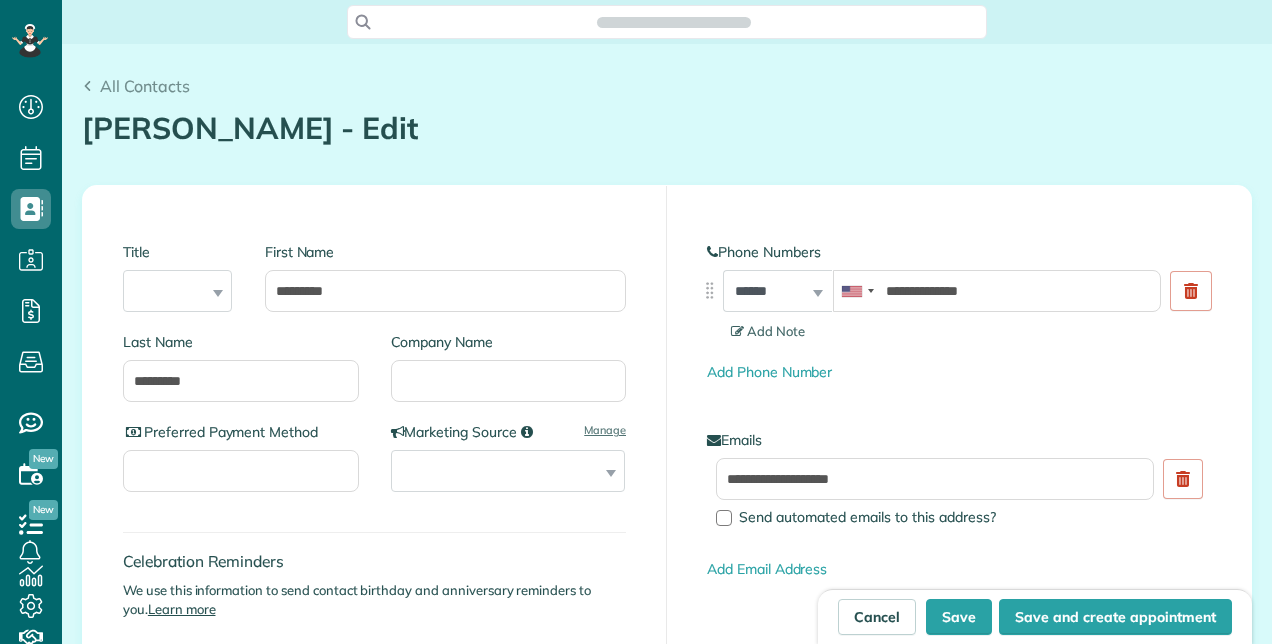 scroll, scrollTop: 644, scrollLeft: 62, axis: both 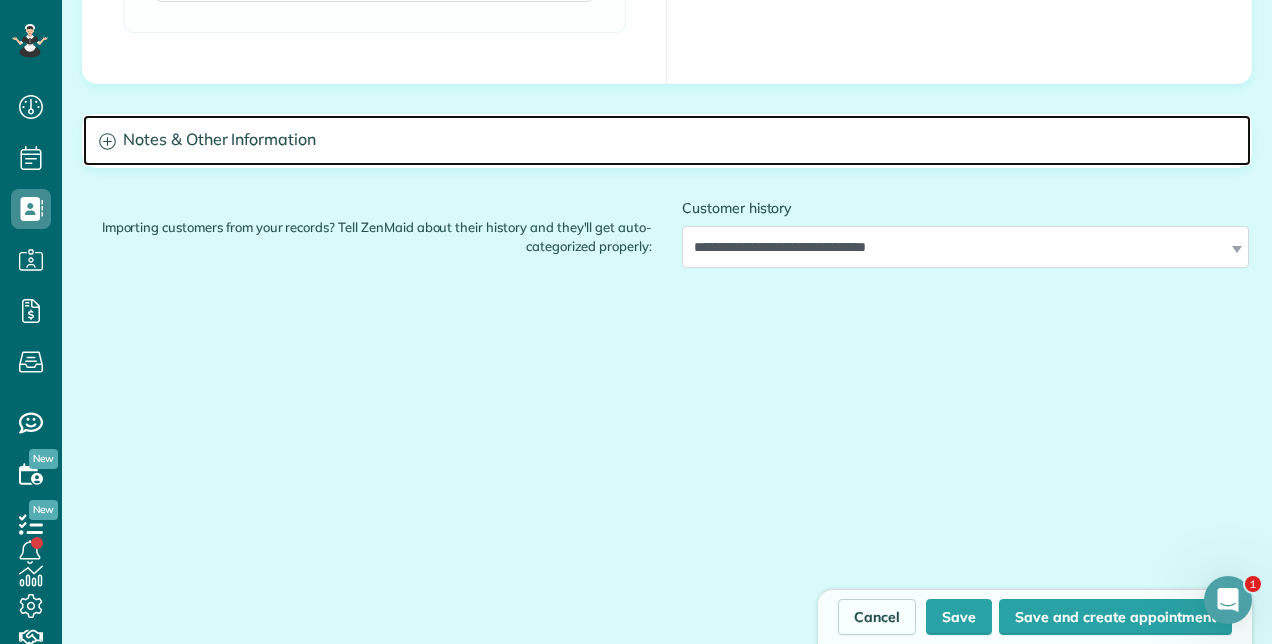 click on "Notes & Other Information" at bounding box center (667, 140) 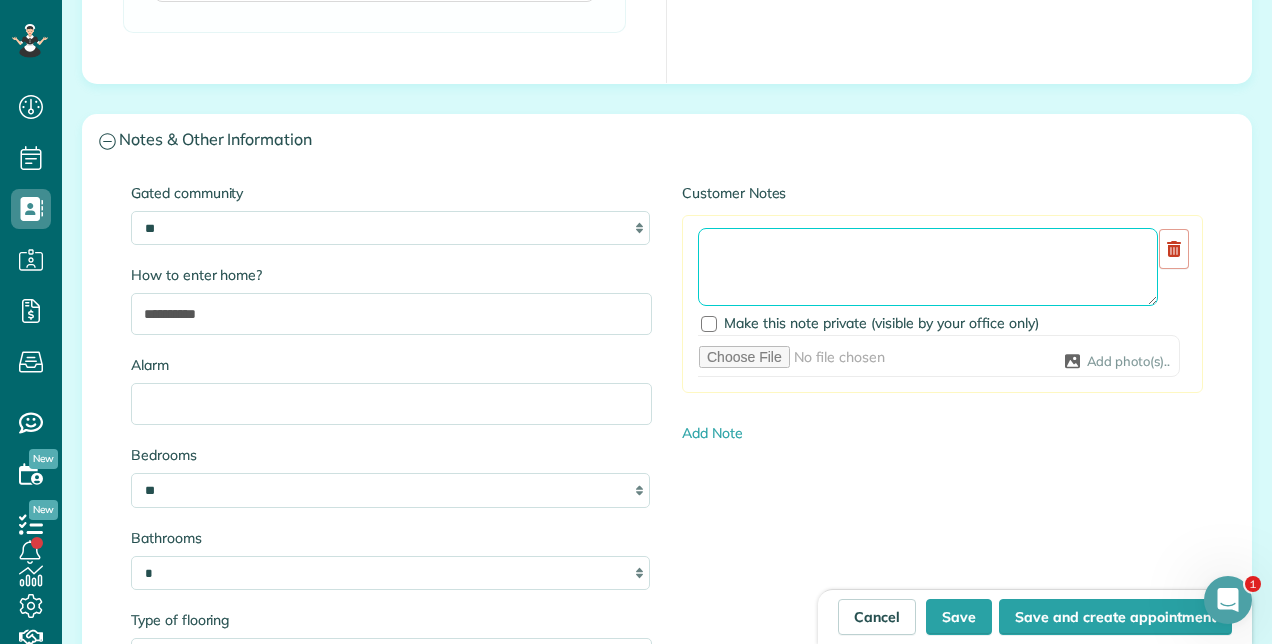 click at bounding box center (928, 267) 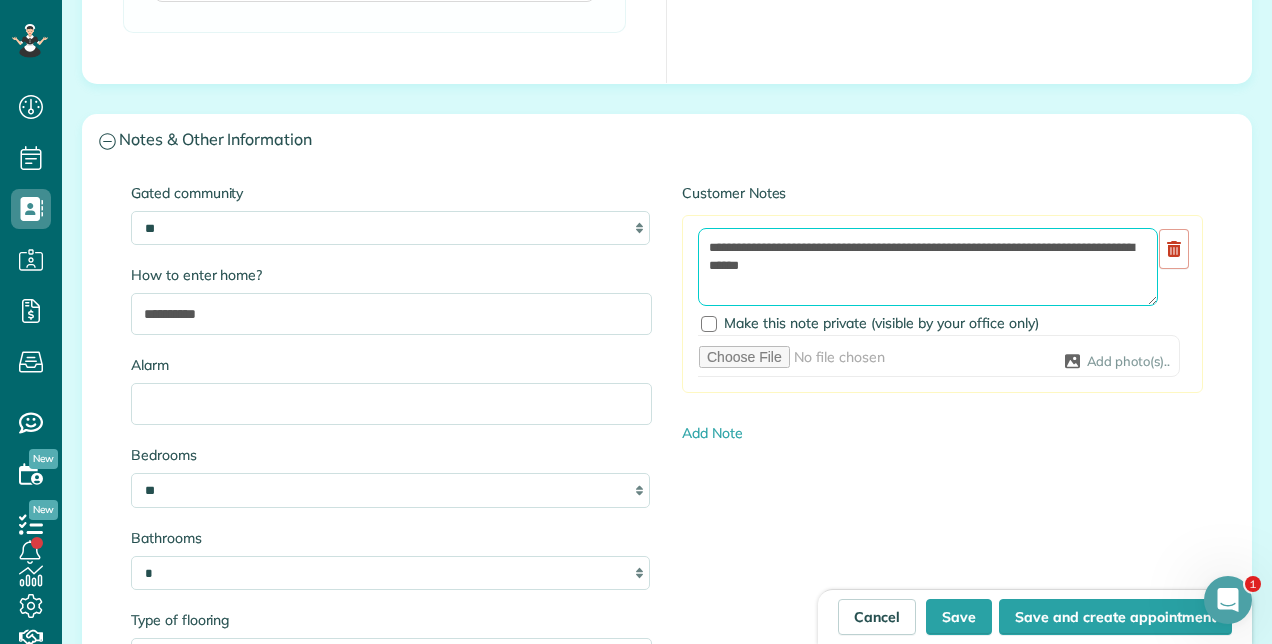 click on "**********" at bounding box center (928, 267) 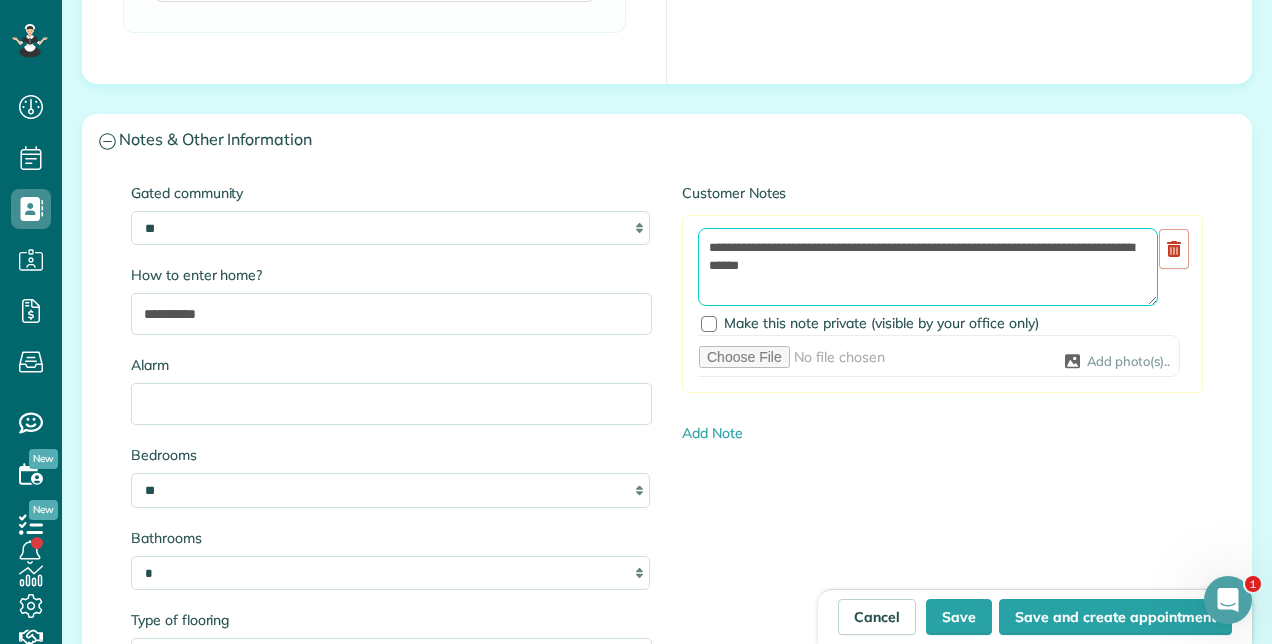 click on "**********" at bounding box center (928, 267) 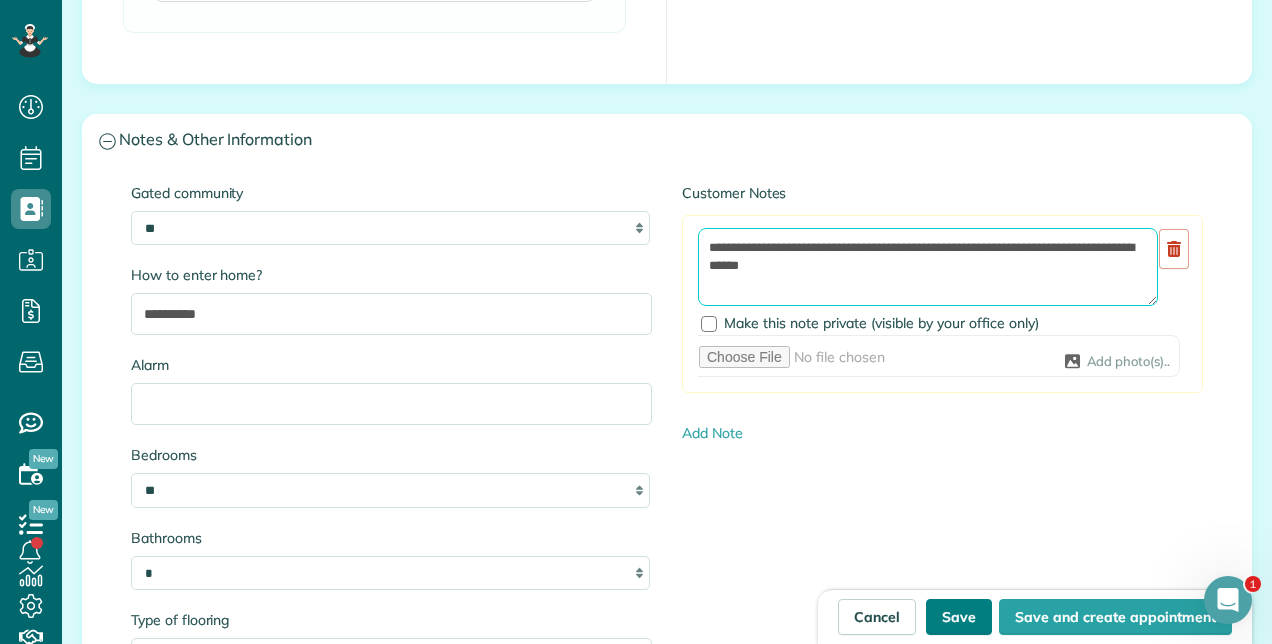 type on "**********" 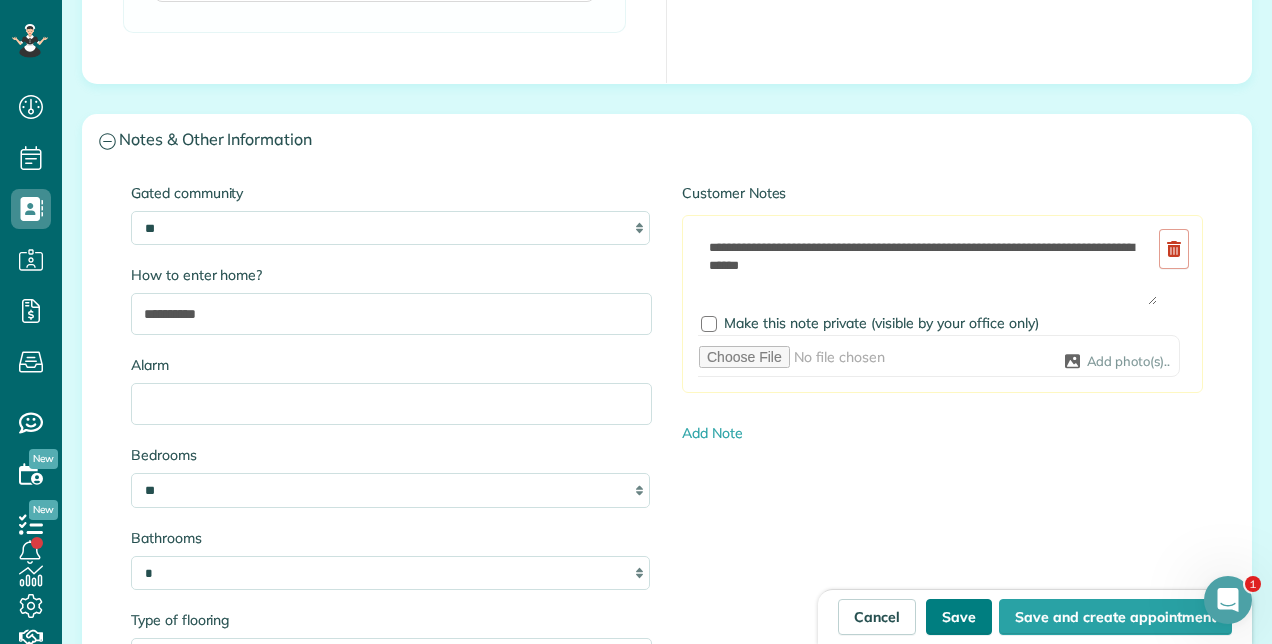 click on "Save" at bounding box center (959, 617) 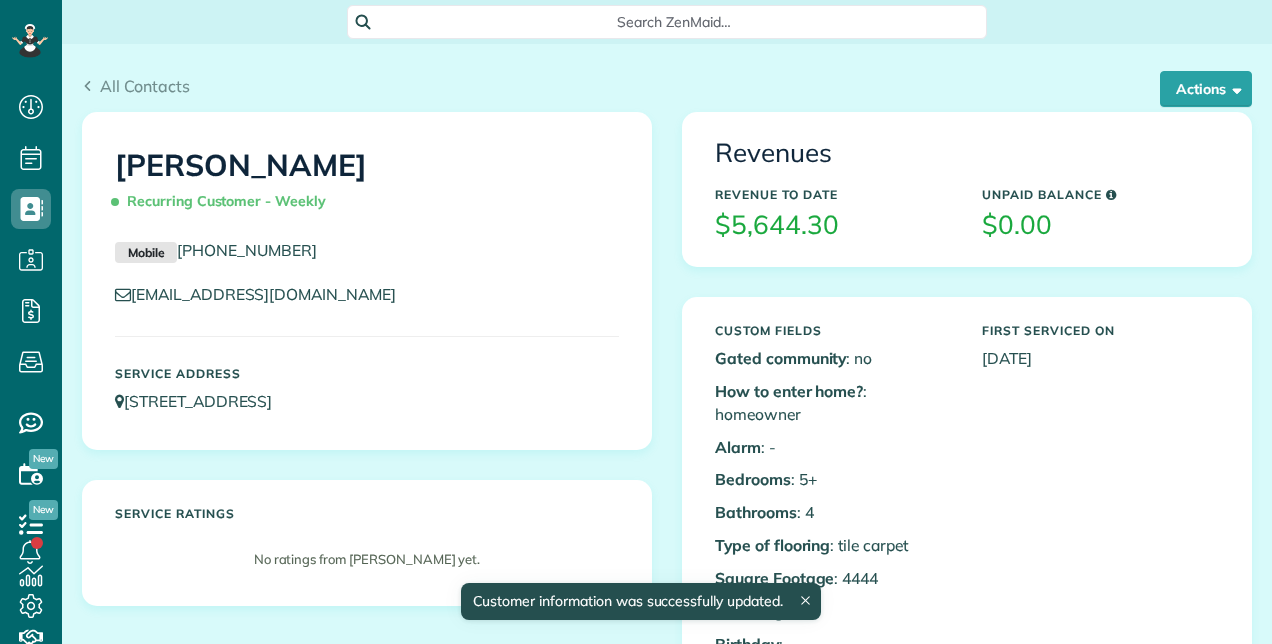 scroll, scrollTop: 0, scrollLeft: 0, axis: both 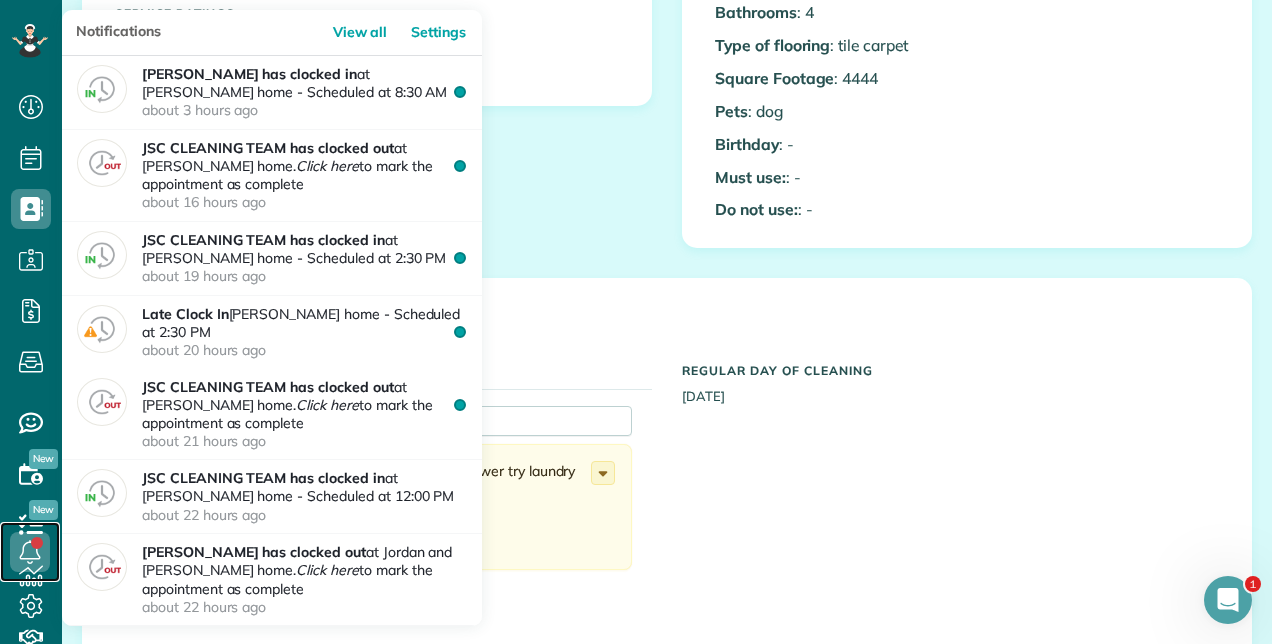 click 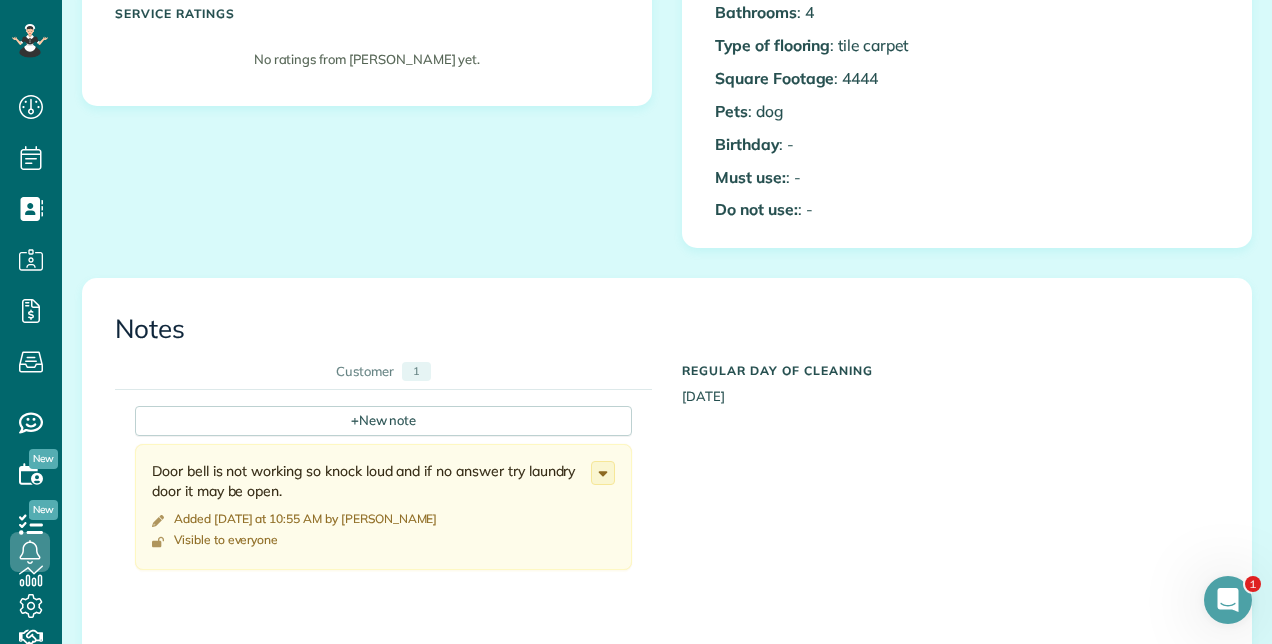 click on "Notes" at bounding box center (667, 329) 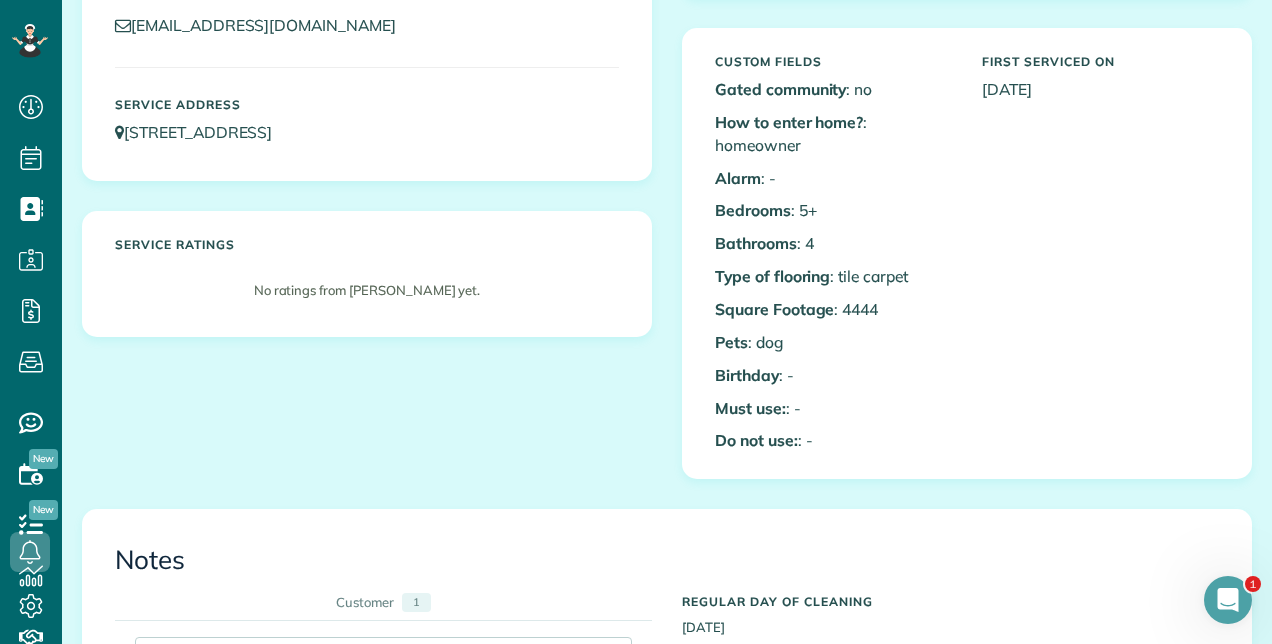 scroll, scrollTop: 0, scrollLeft: 0, axis: both 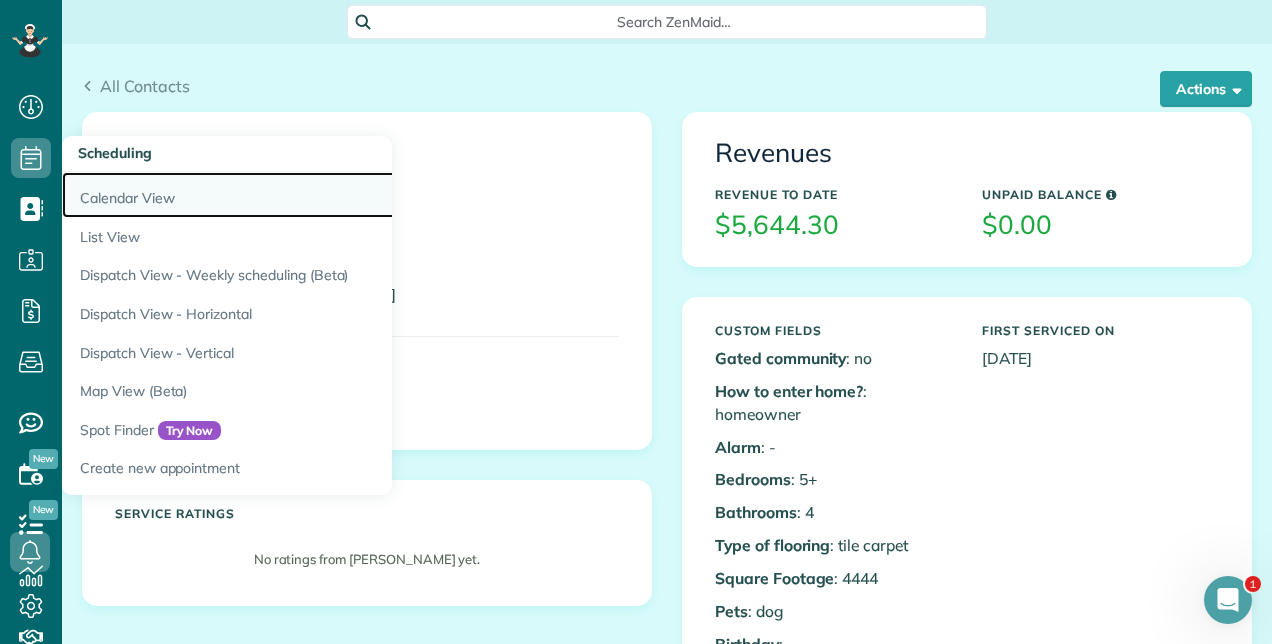 click on "Calendar View" at bounding box center (312, 195) 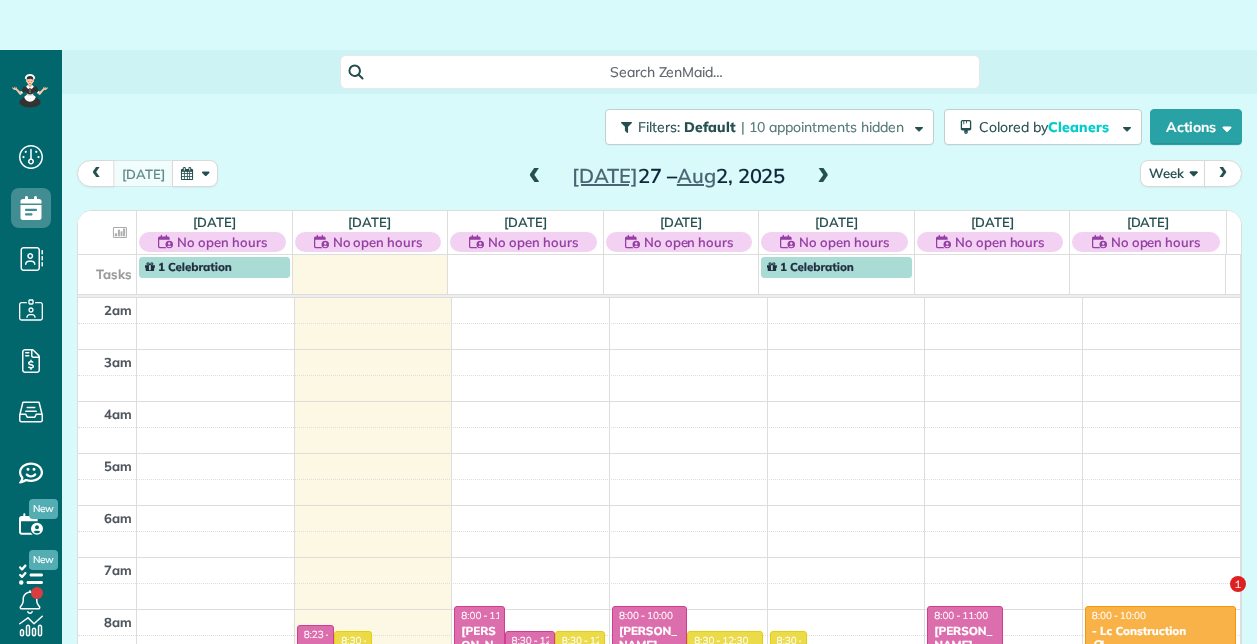 scroll, scrollTop: 50, scrollLeft: 0, axis: vertical 